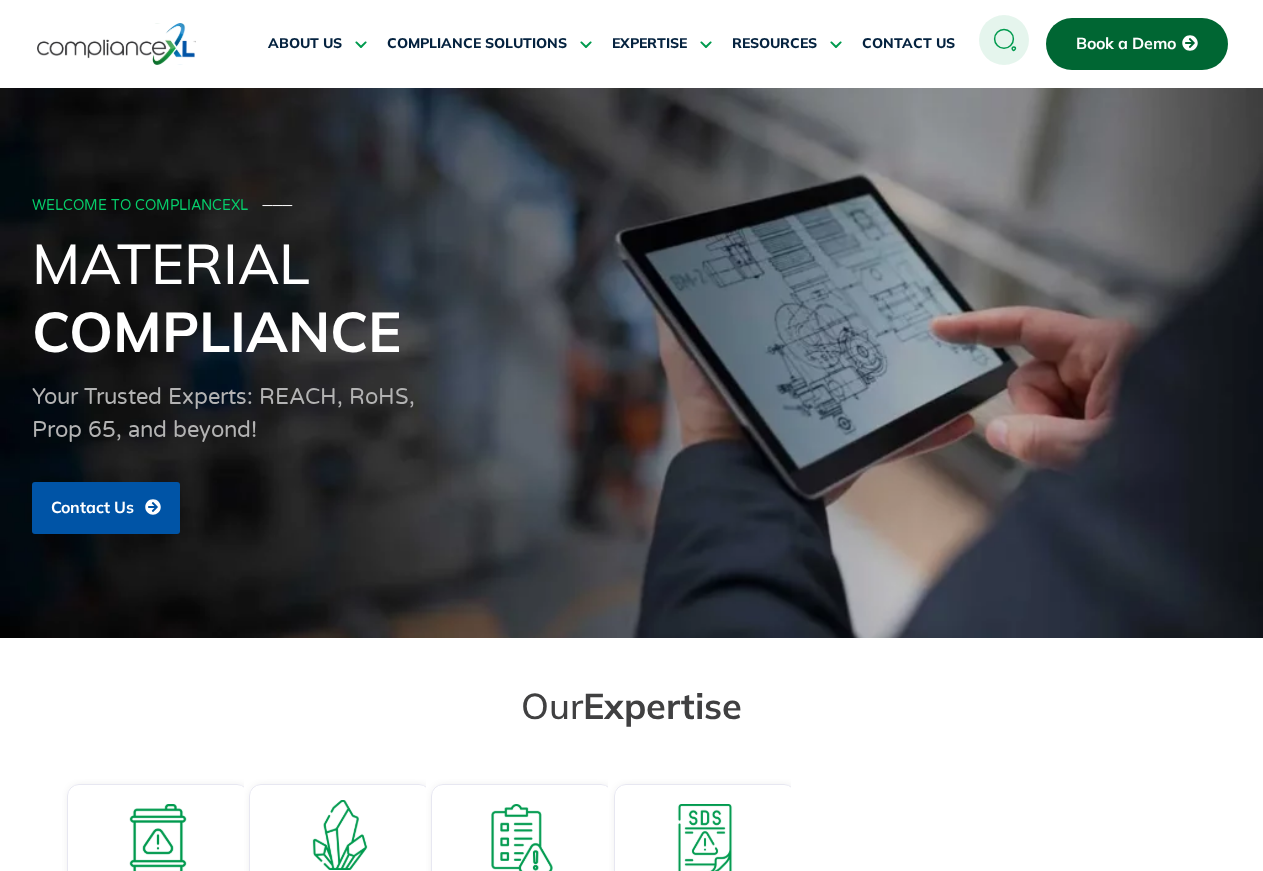 scroll, scrollTop: 0, scrollLeft: 0, axis: both 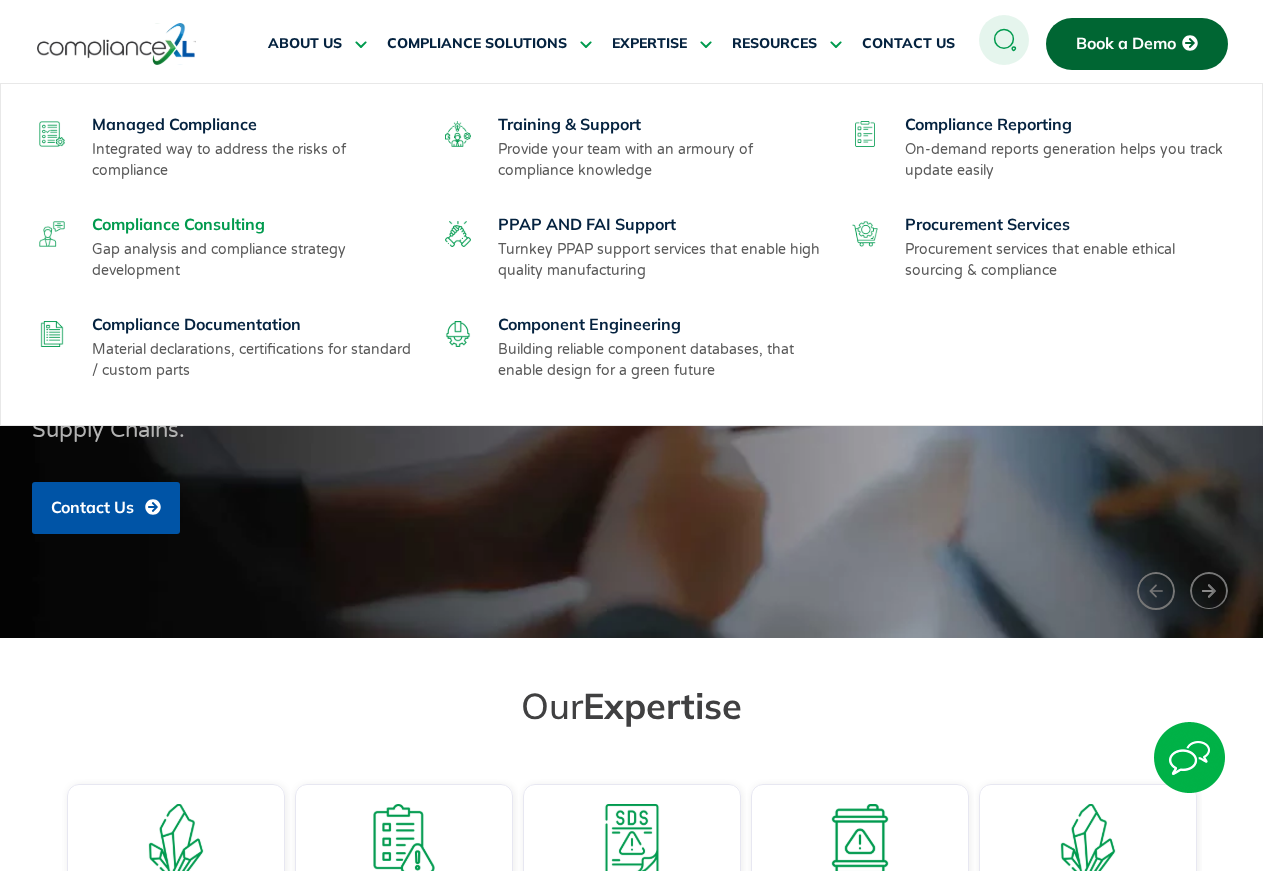 click on "Compliance Consulting" at bounding box center (178, 224) 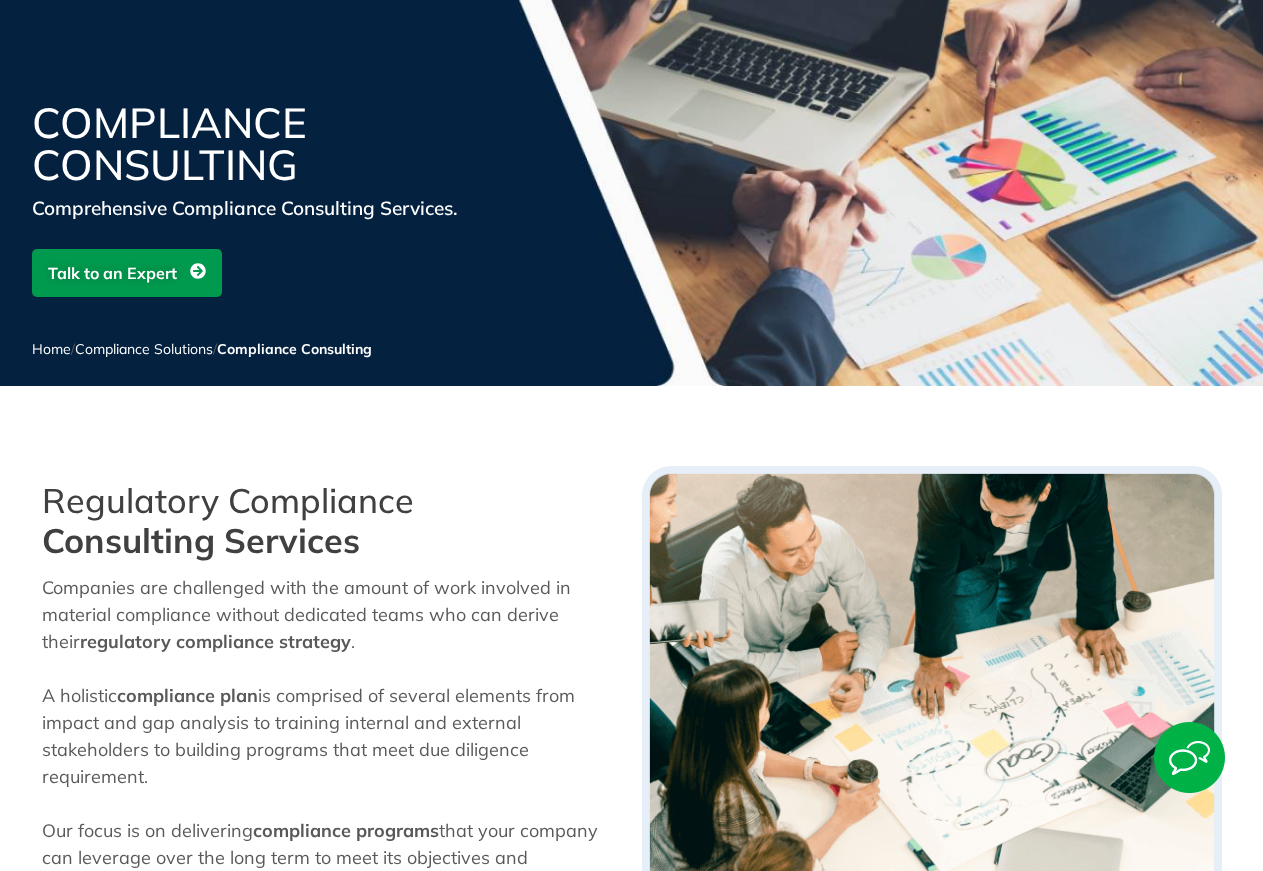 scroll, scrollTop: 0, scrollLeft: 0, axis: both 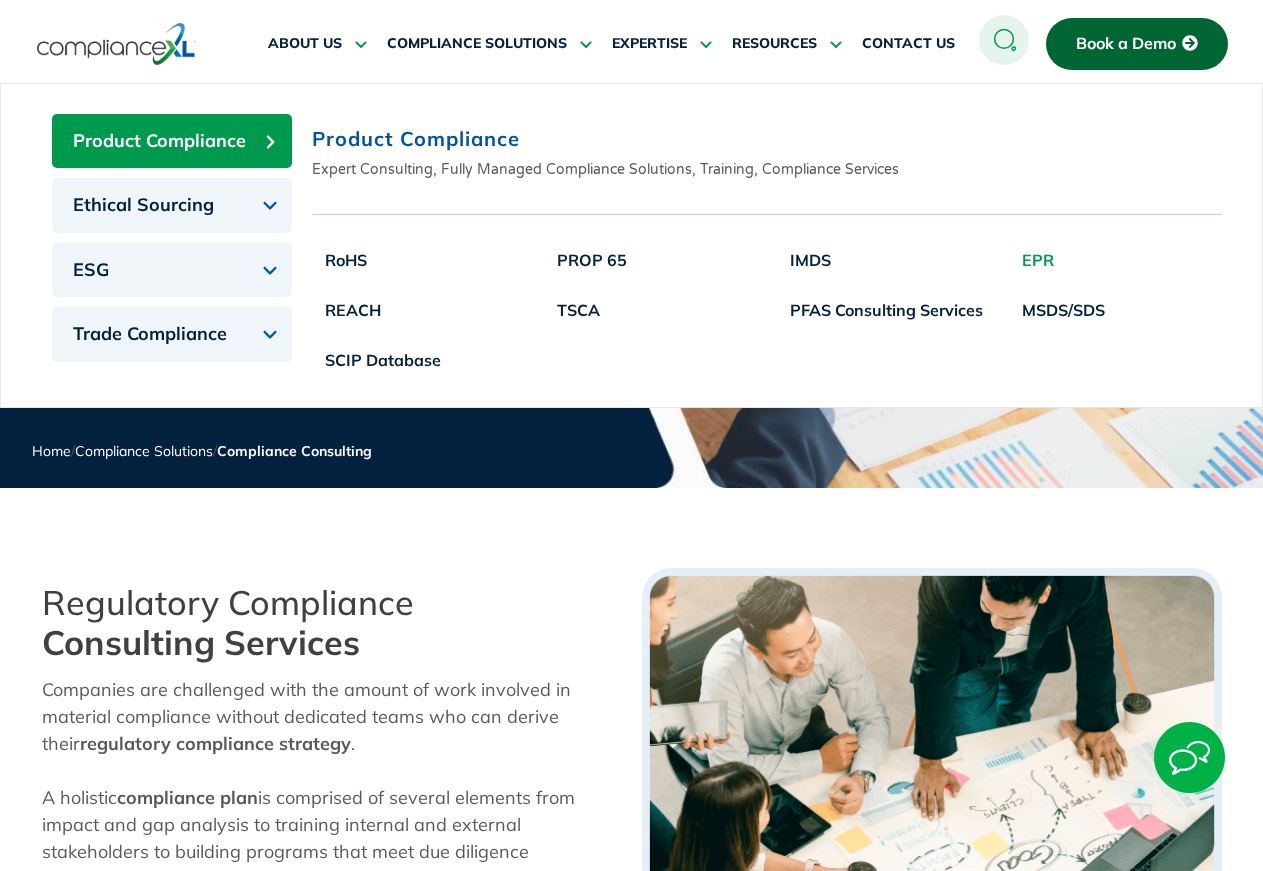 click on "EPR" 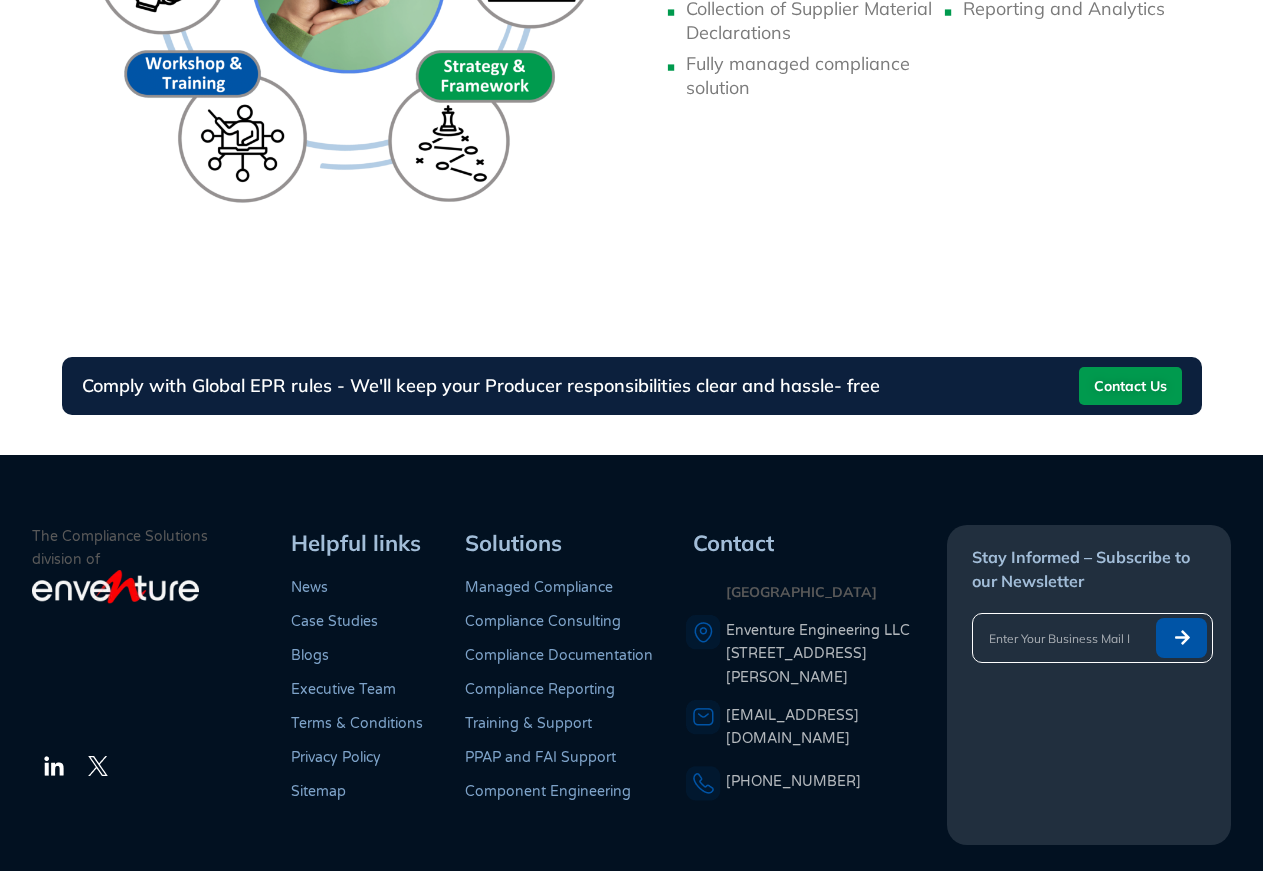 scroll, scrollTop: 1840, scrollLeft: 0, axis: vertical 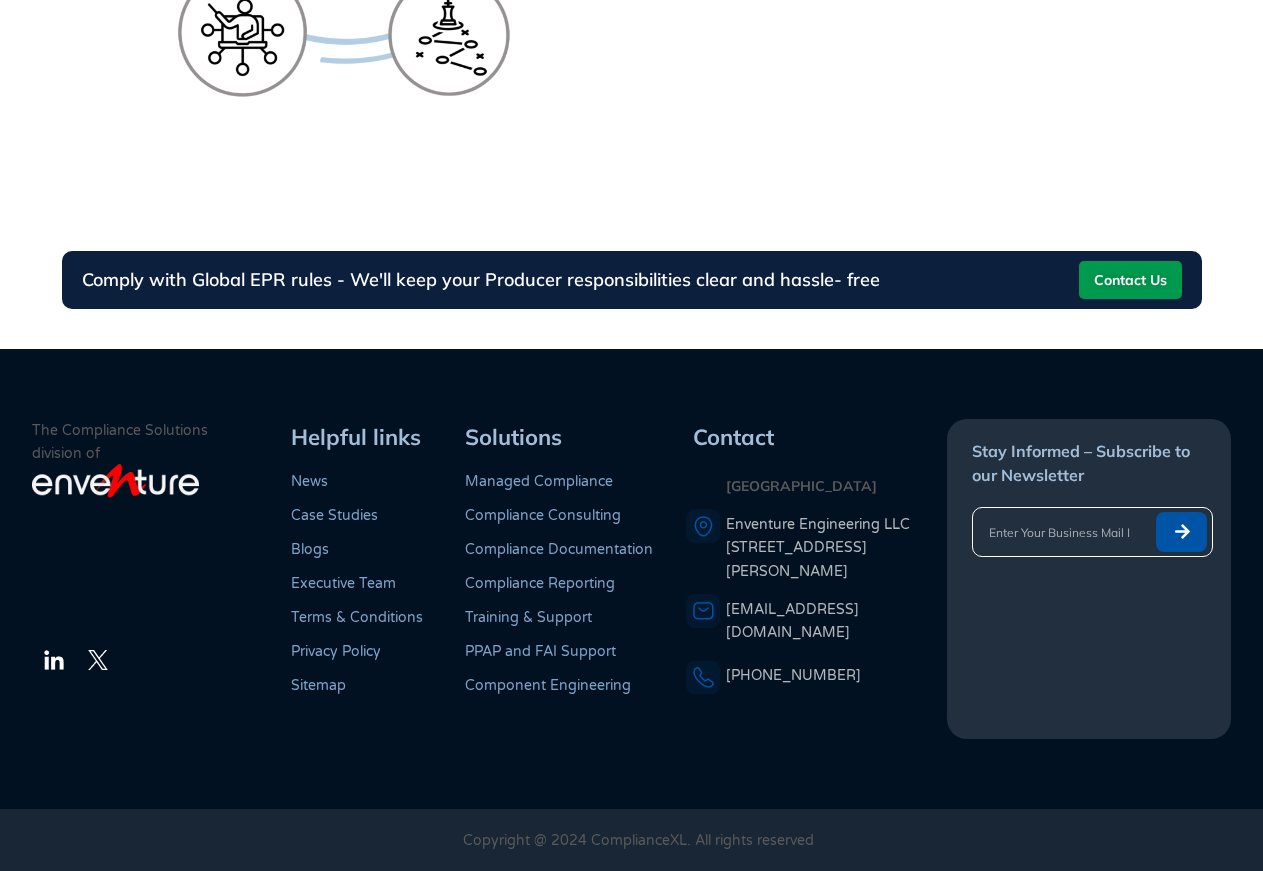 click on "The Compliance Solutions division of
LinkedIn
Twitter
Helpful links
News
Case Studies
Blogs
Executive Team
Terms & Conditions
Privacy Policy
Sitemap
Solutions
Managed Compliance
Compliance Consulting
Compliance Documentation
Compliance Reporting
Training & Support" at bounding box center (631, 579) 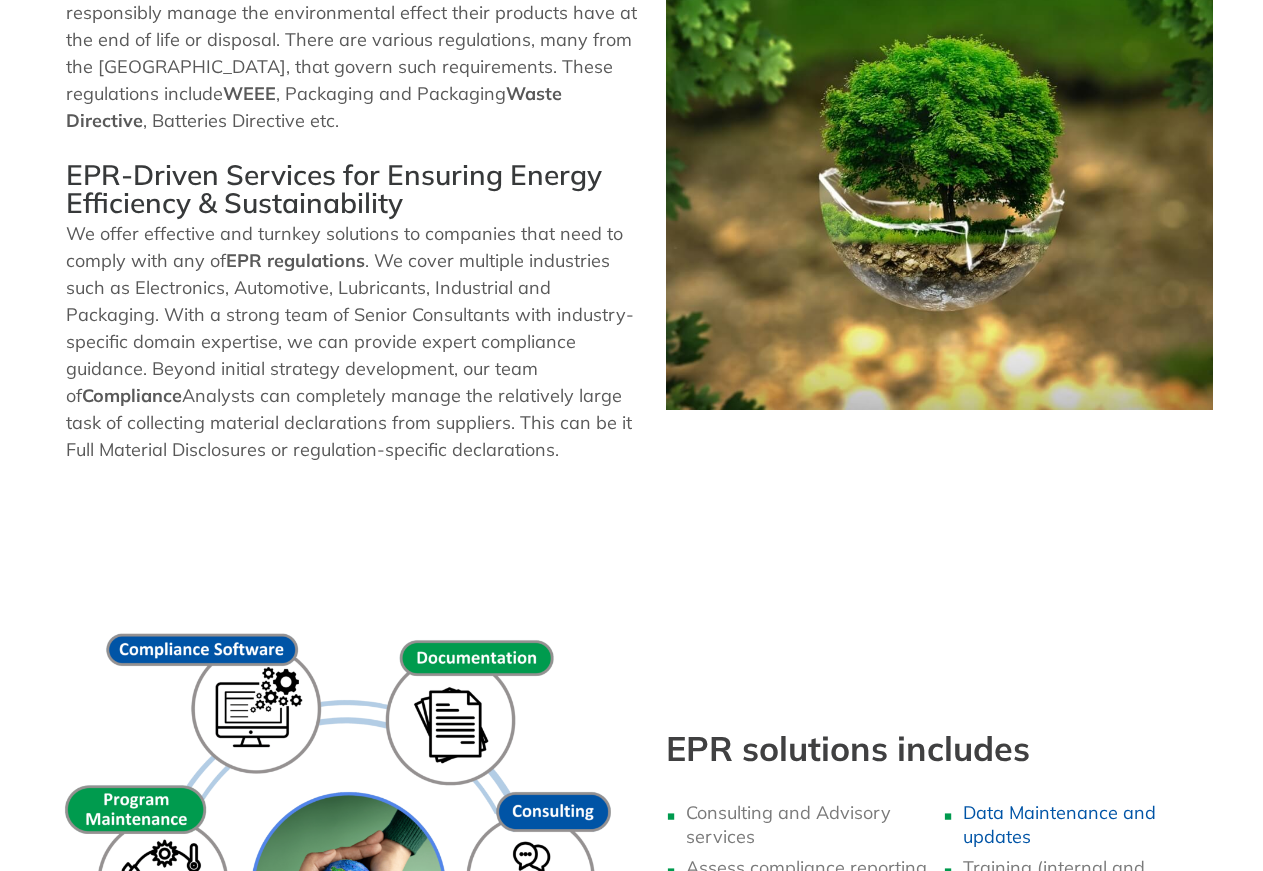 scroll, scrollTop: 616, scrollLeft: 0, axis: vertical 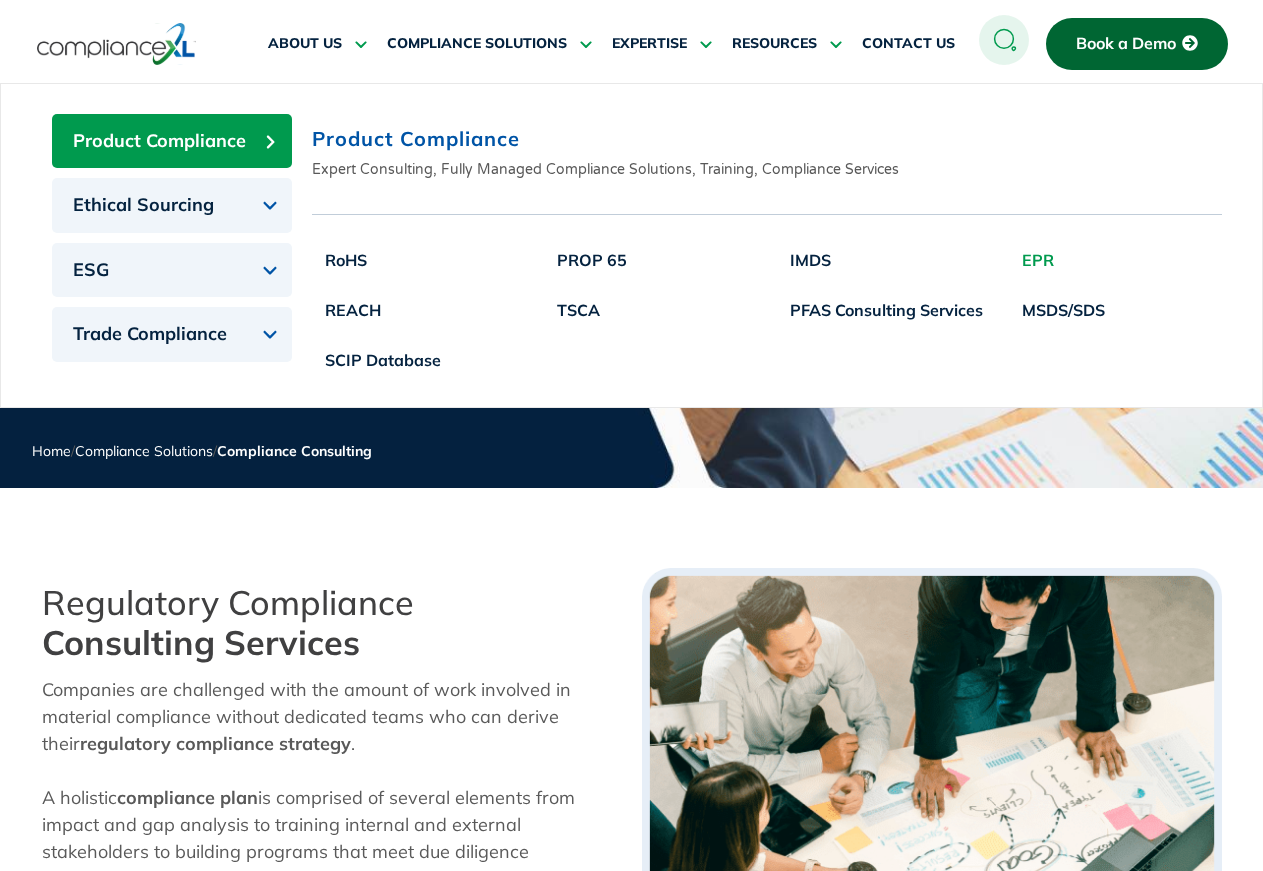 click on "EPR" 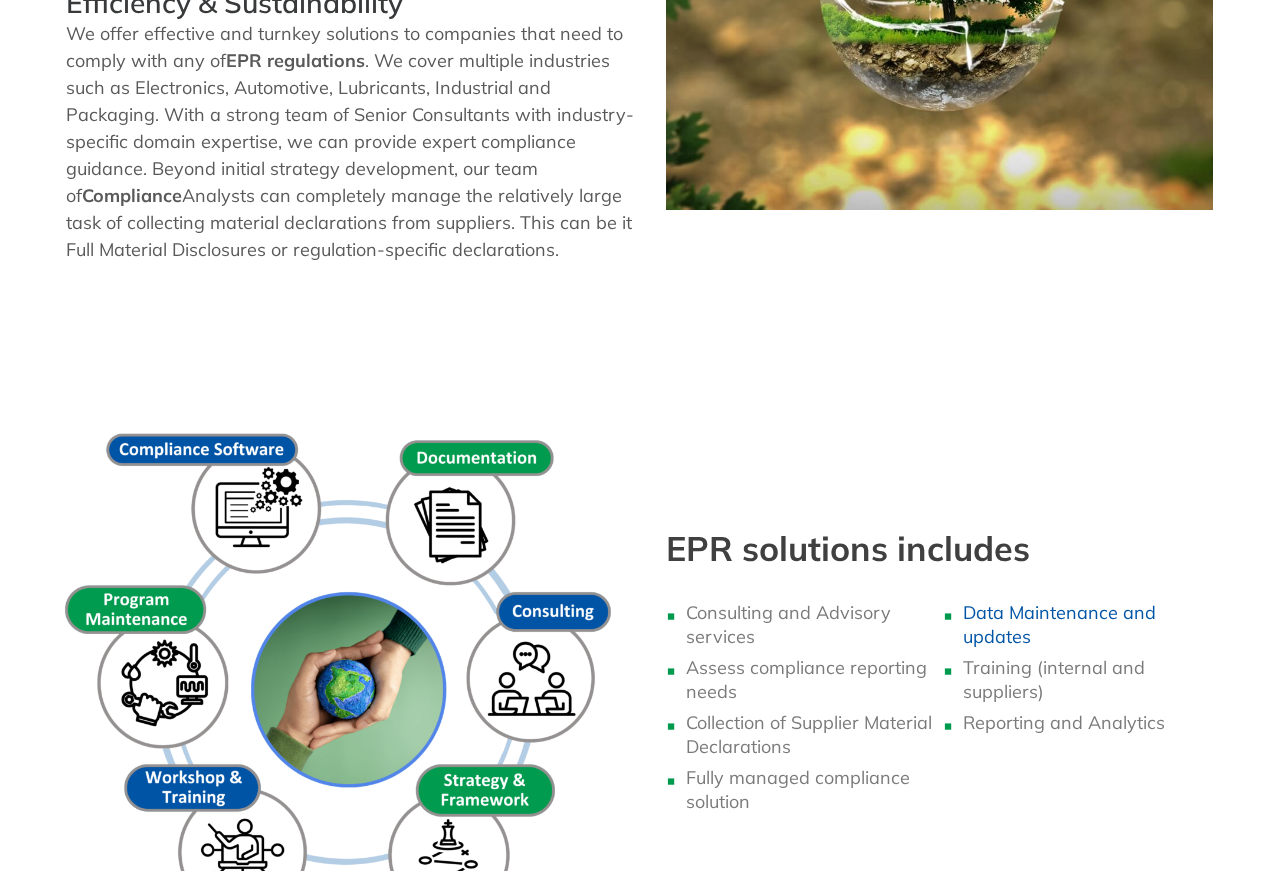scroll, scrollTop: 1326, scrollLeft: 0, axis: vertical 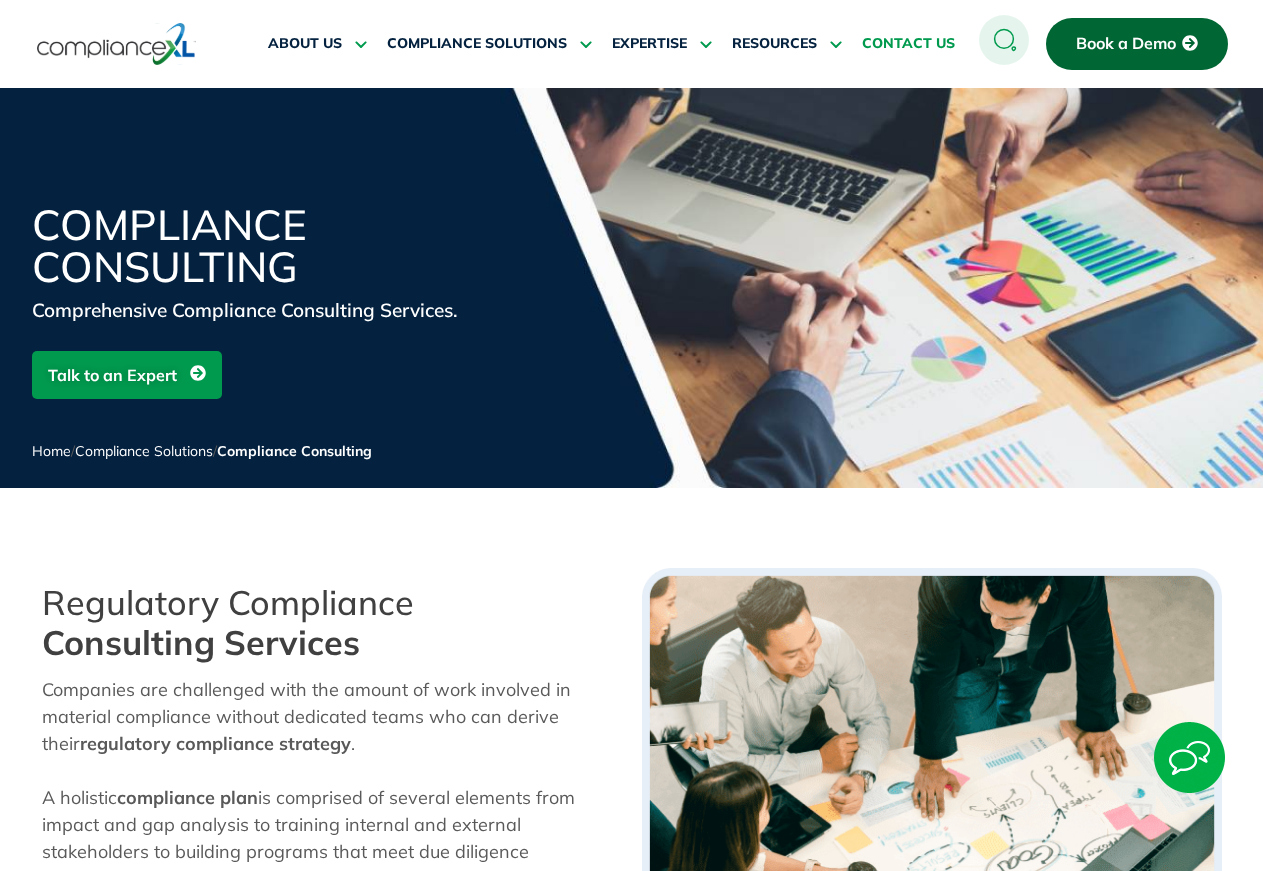 click on "CONTACT US" at bounding box center (908, 44) 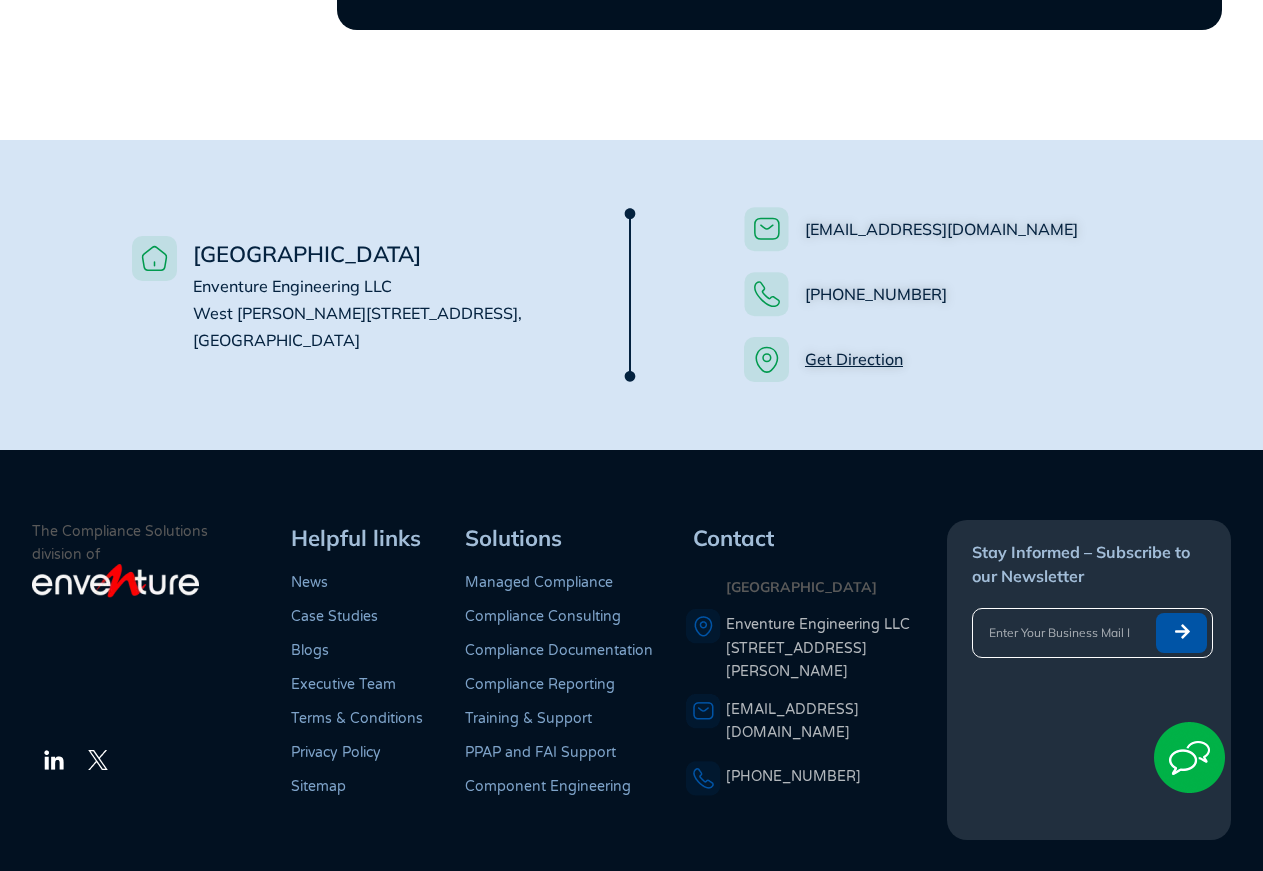 scroll, scrollTop: 1501, scrollLeft: 0, axis: vertical 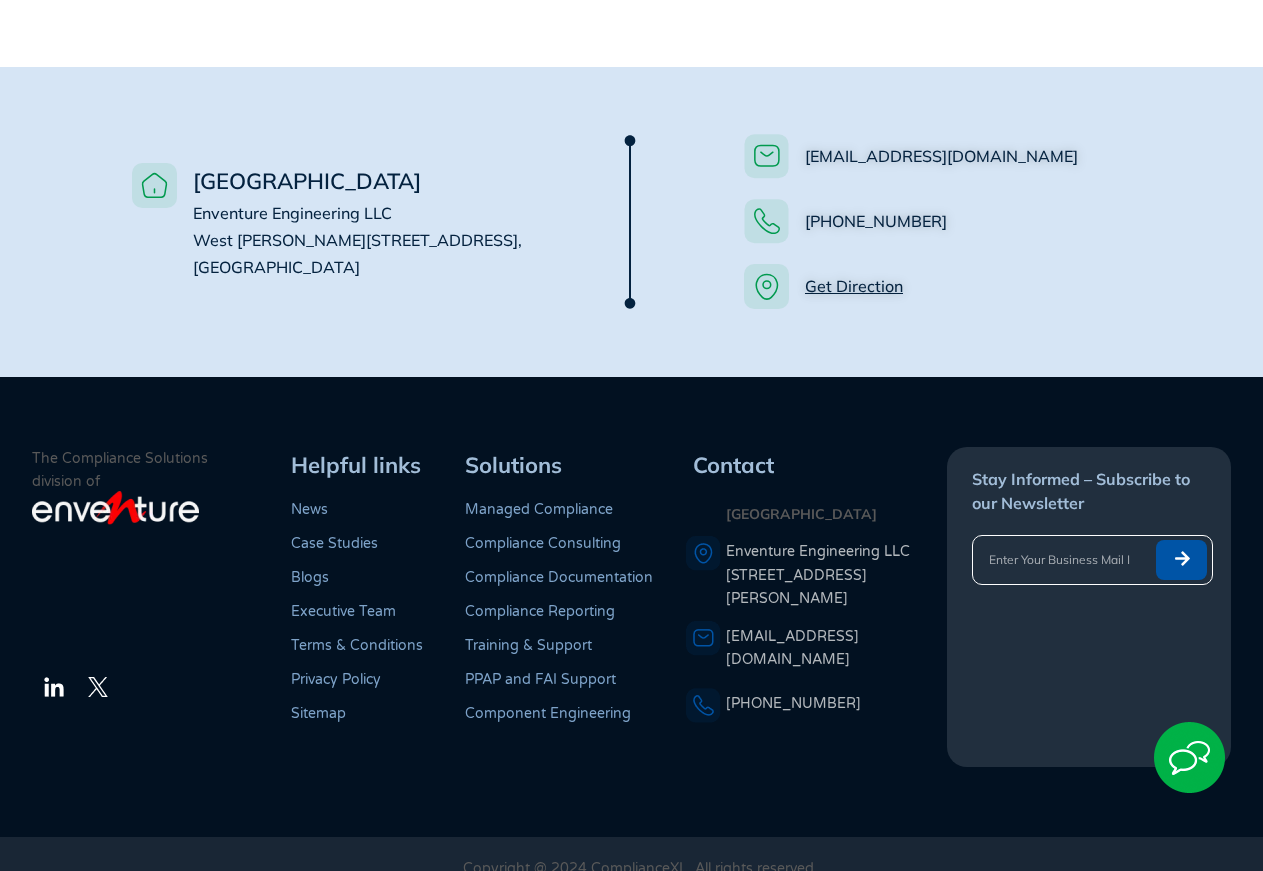 click on "Case Studies" at bounding box center (334, 543) 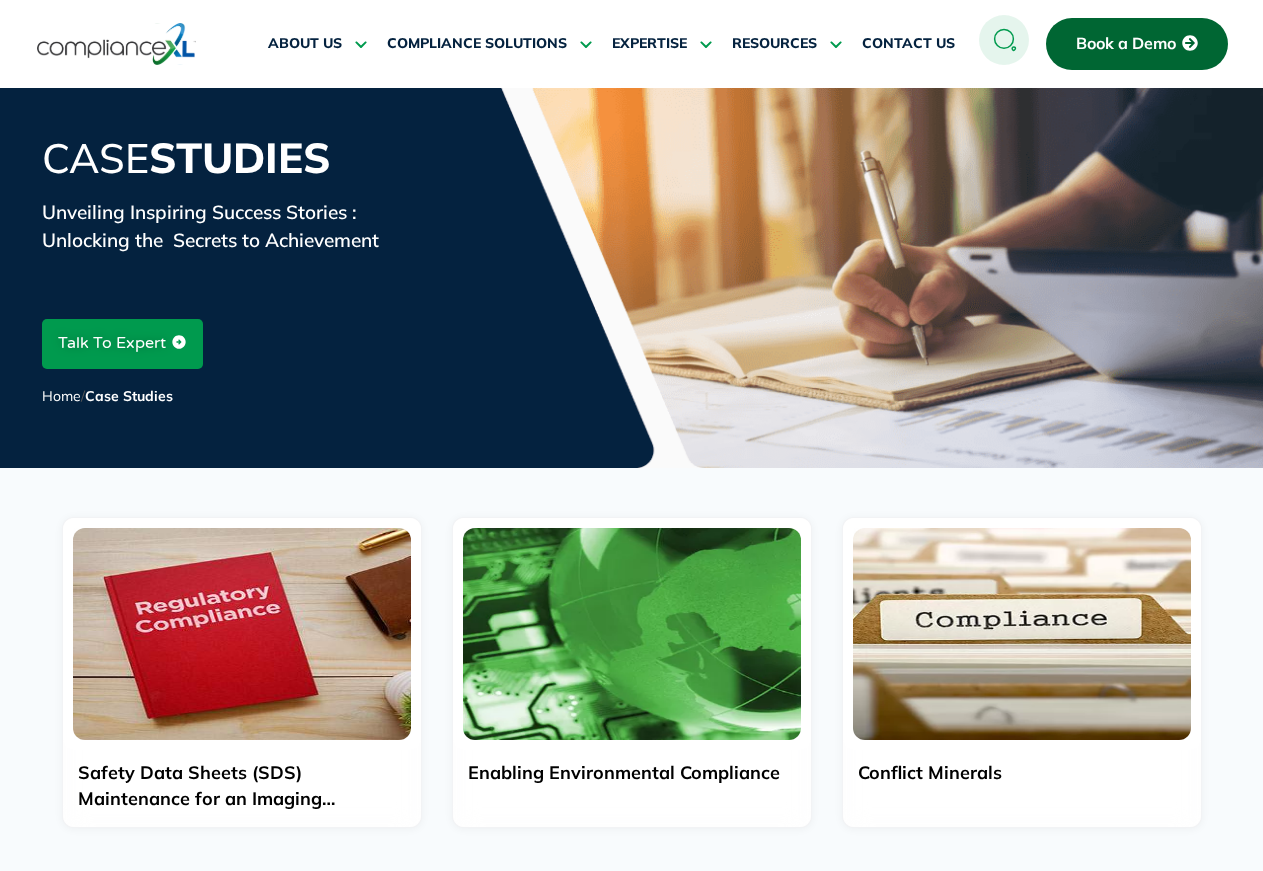 scroll, scrollTop: 0, scrollLeft: 0, axis: both 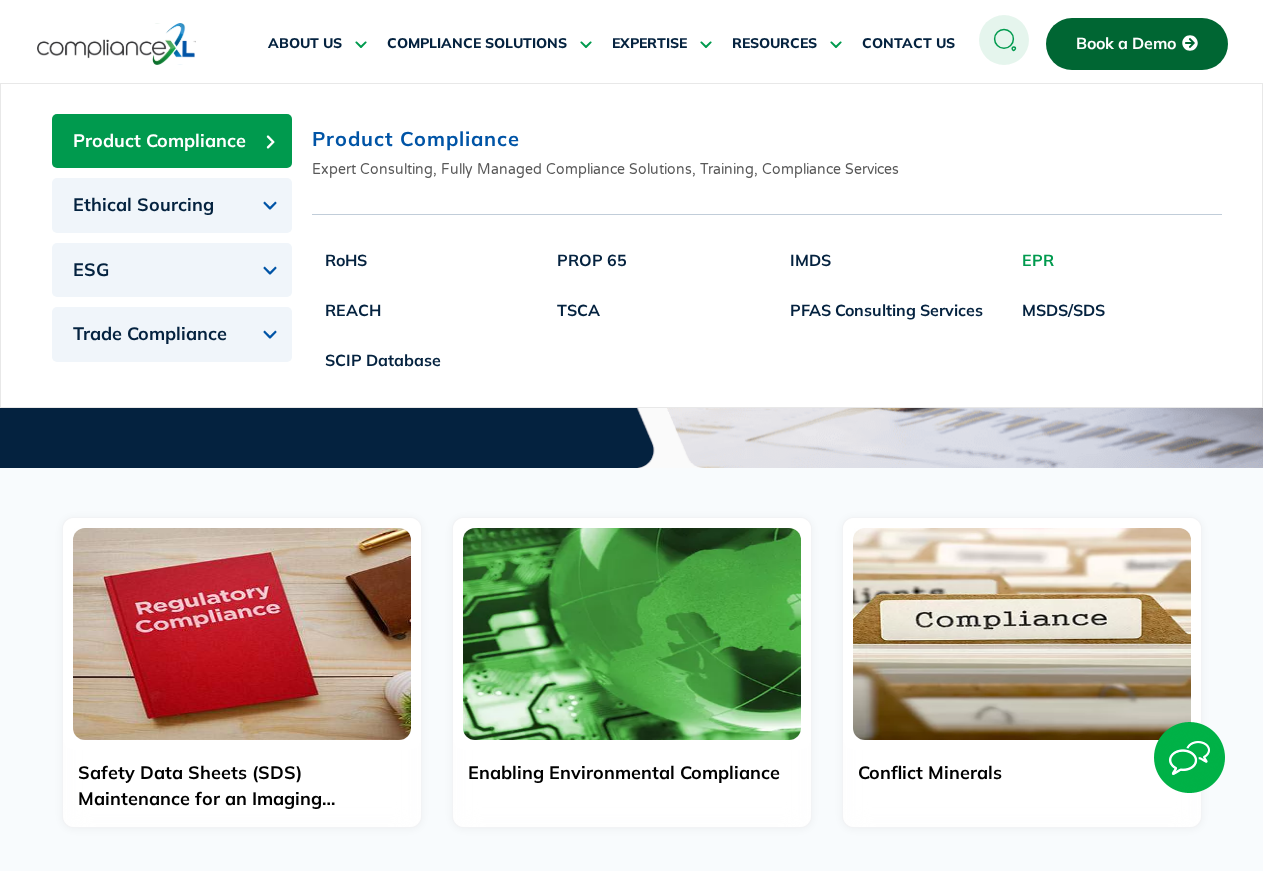 click on "EPR" 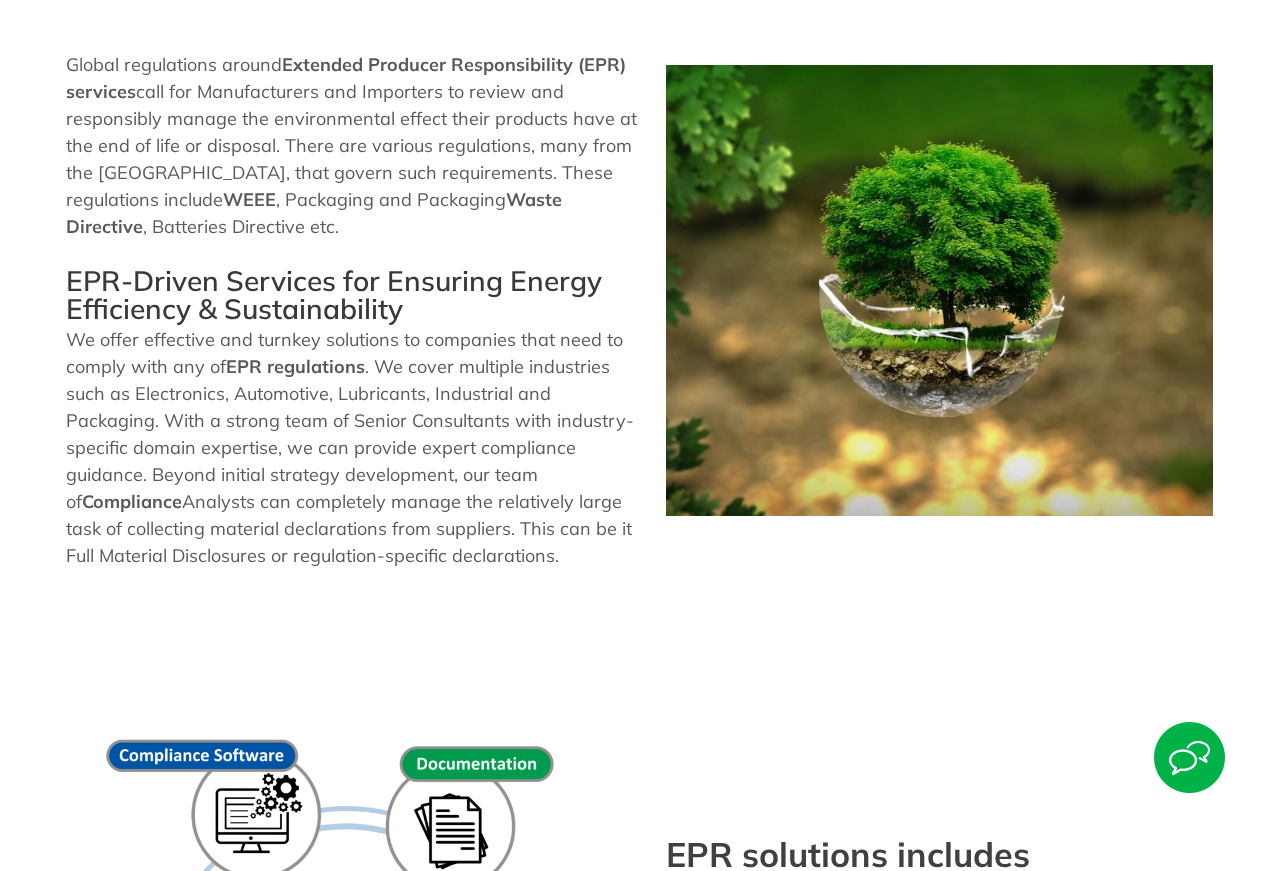 scroll, scrollTop: 1020, scrollLeft: 0, axis: vertical 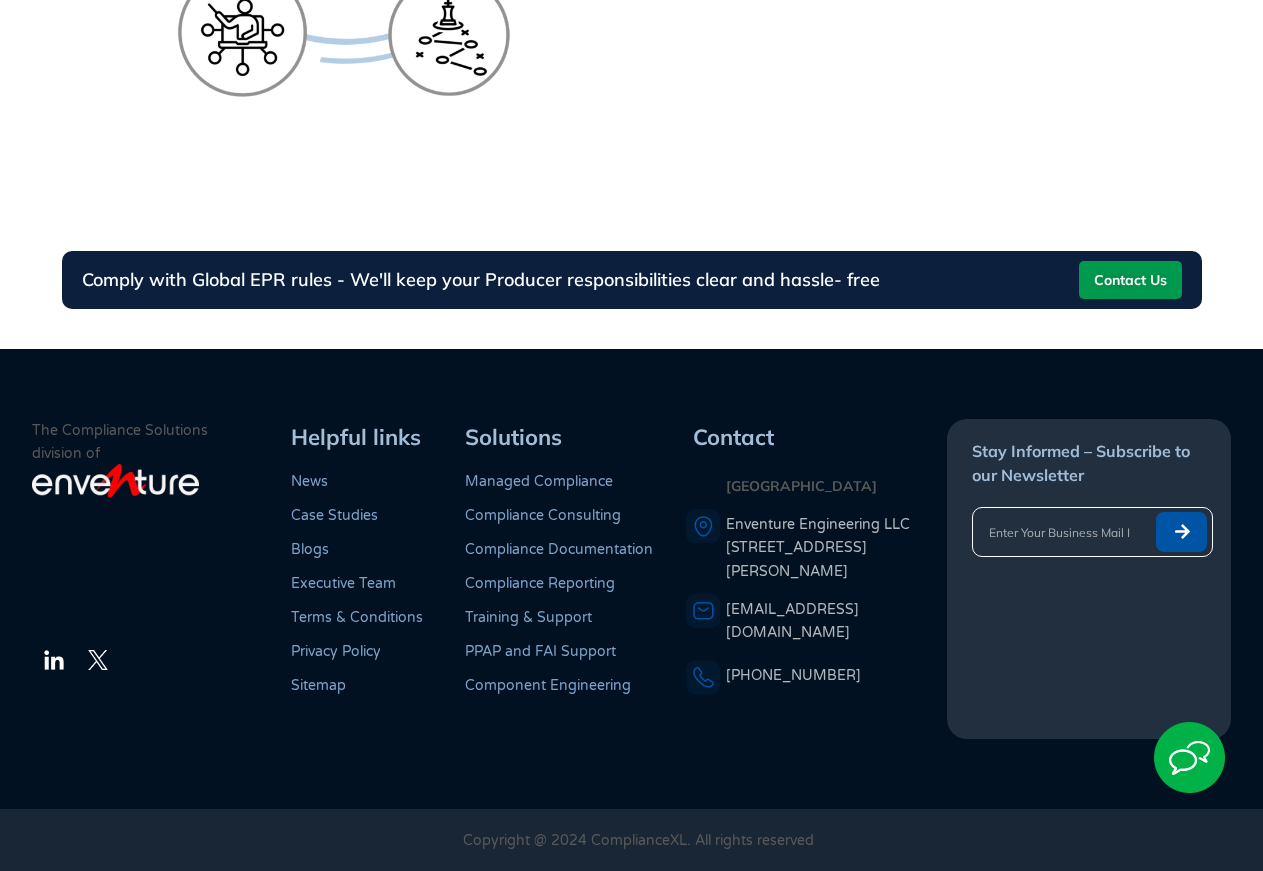click on "Compliance Consulting" at bounding box center [543, 515] 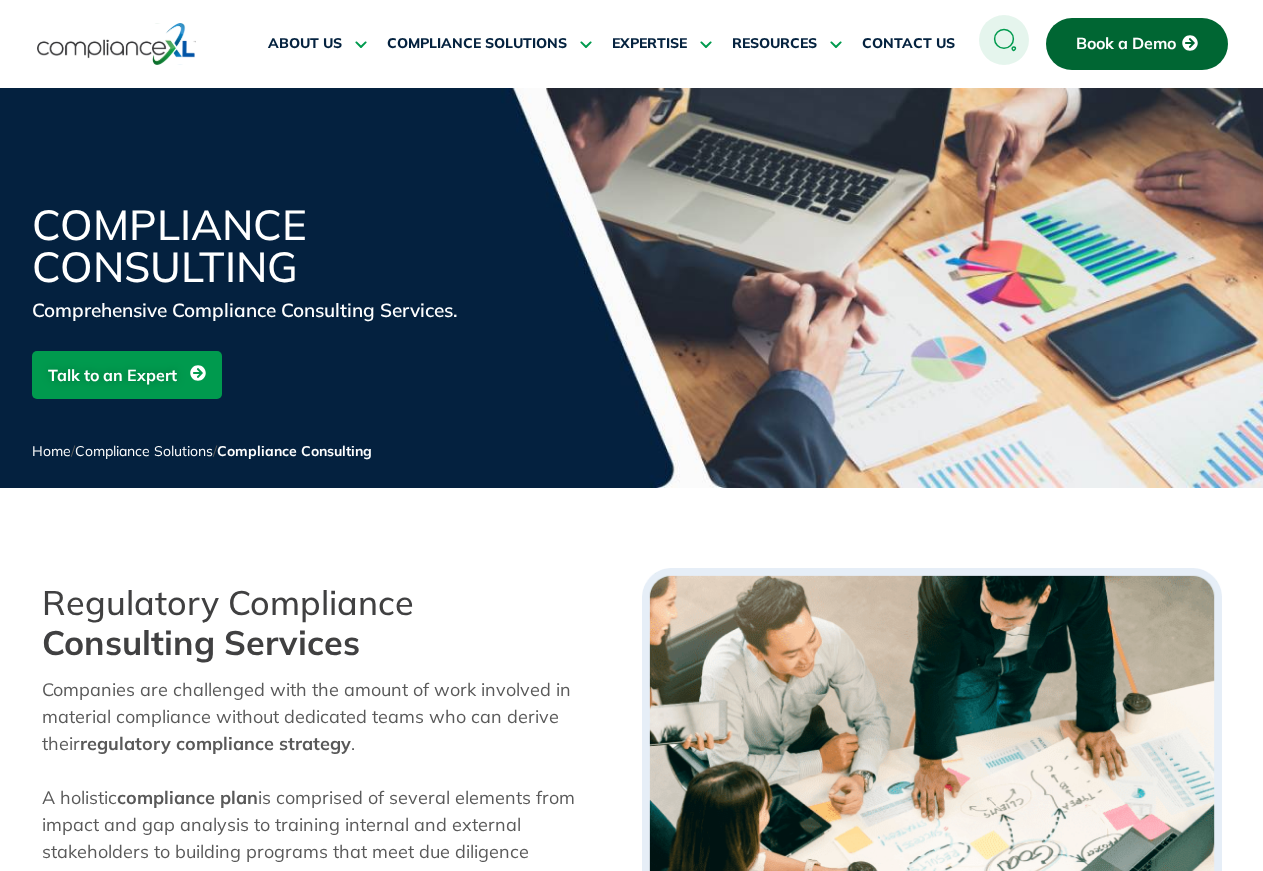 scroll, scrollTop: 204, scrollLeft: 0, axis: vertical 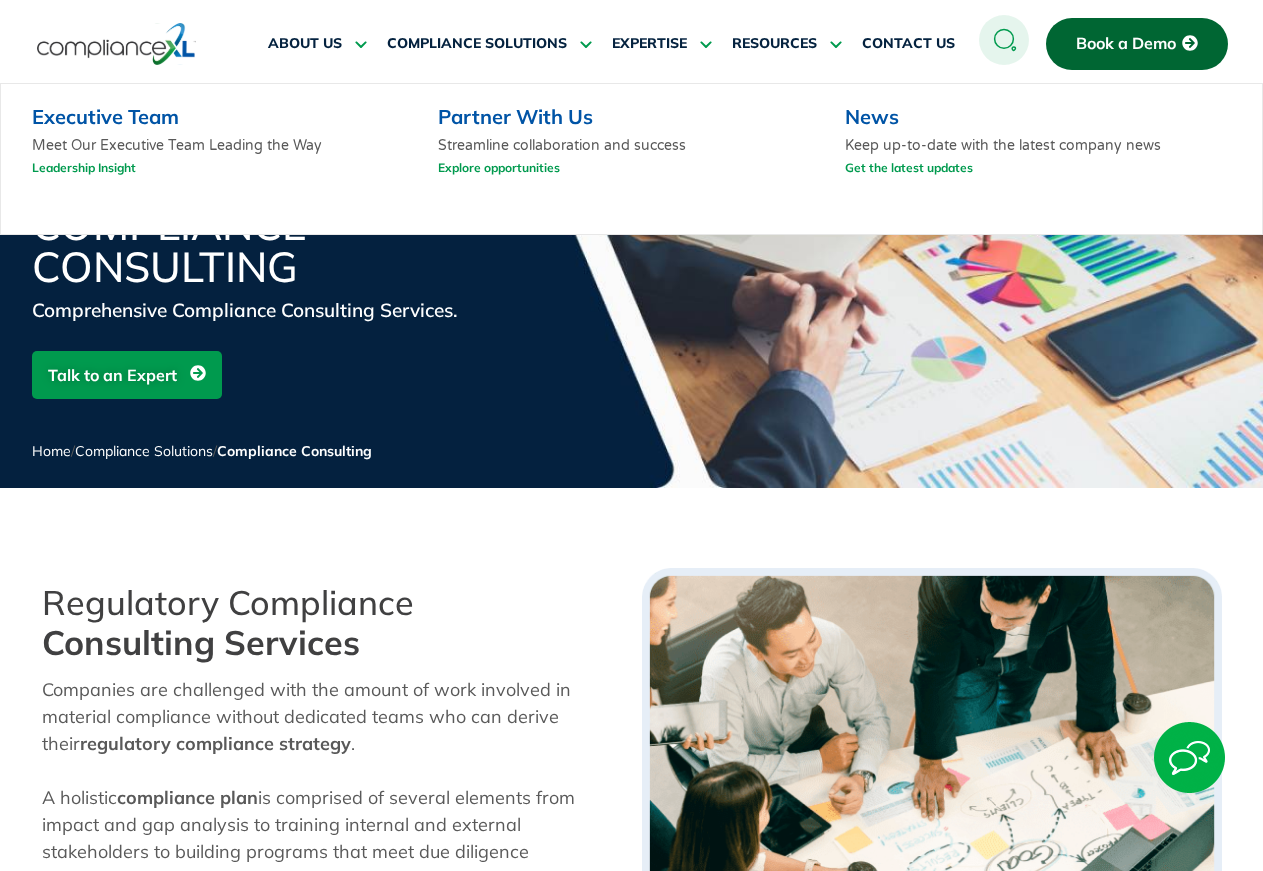 click on "Executive Team" at bounding box center [105, 116] 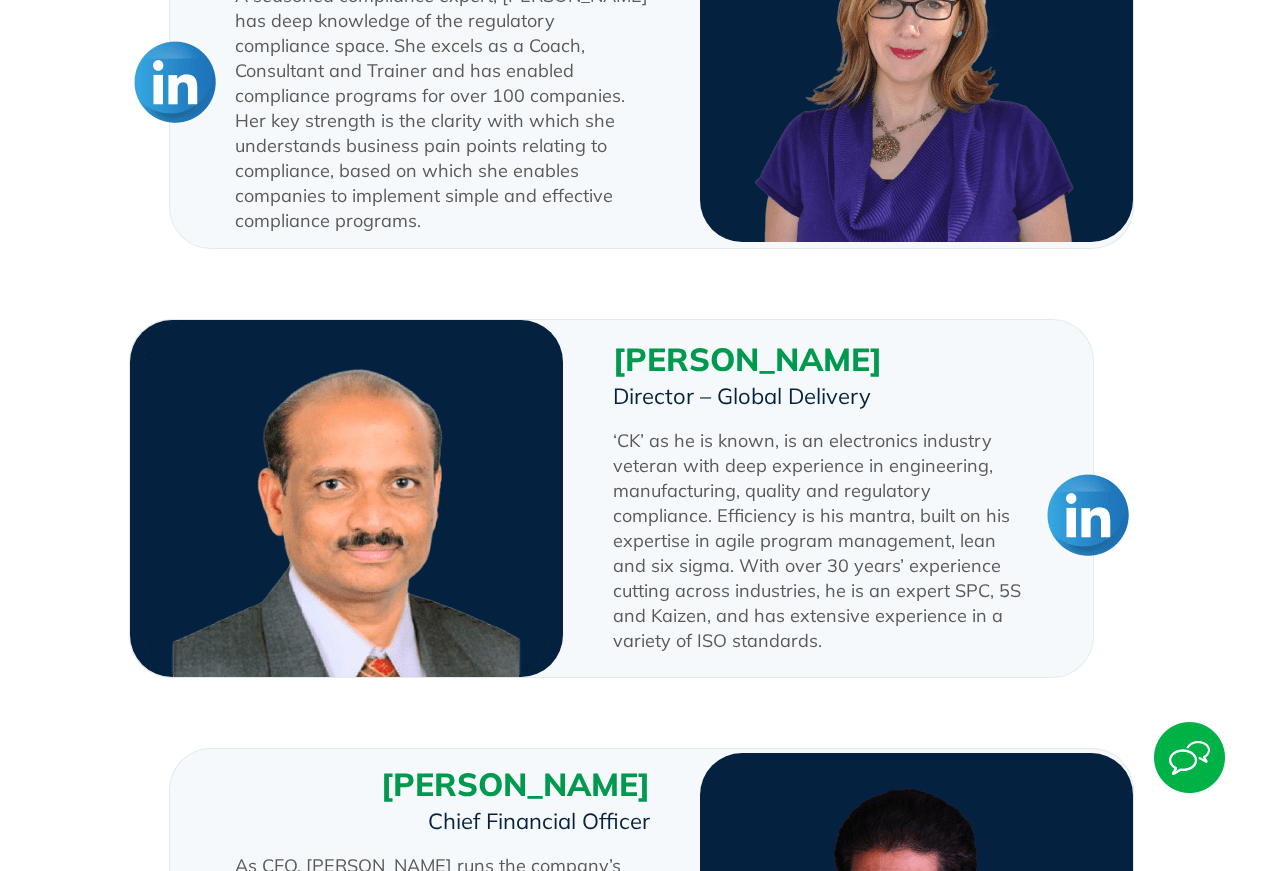 scroll, scrollTop: 2346, scrollLeft: 0, axis: vertical 